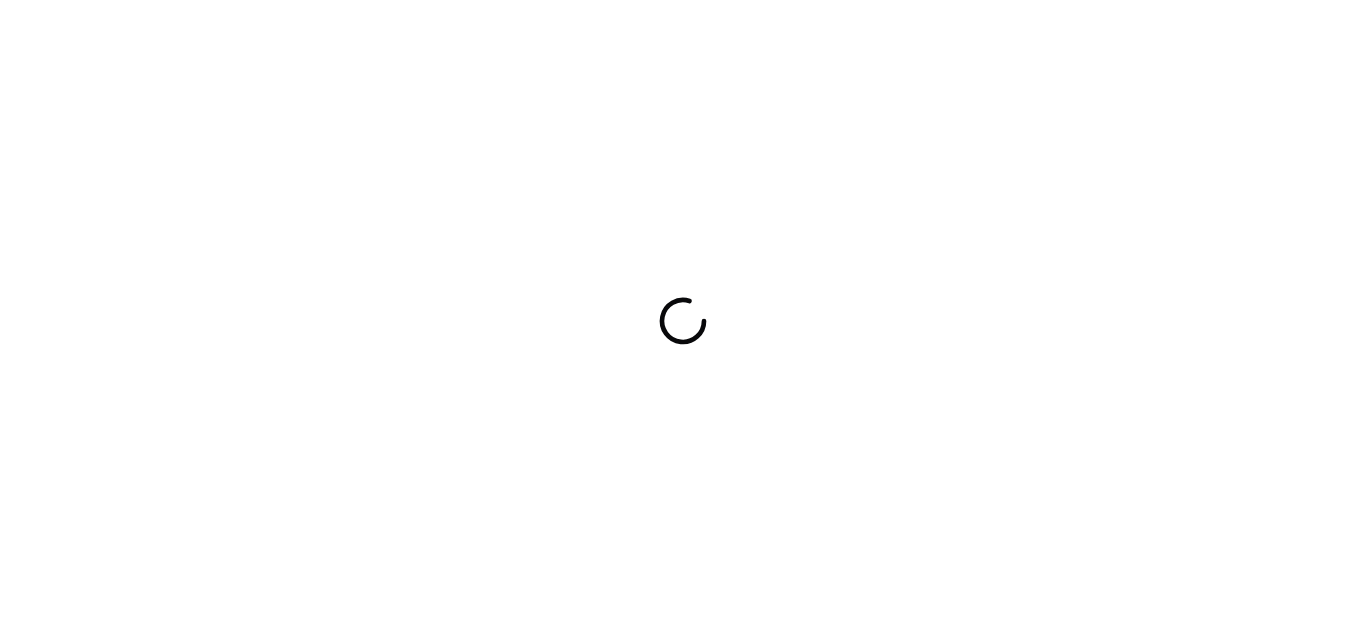 scroll, scrollTop: 0, scrollLeft: 0, axis: both 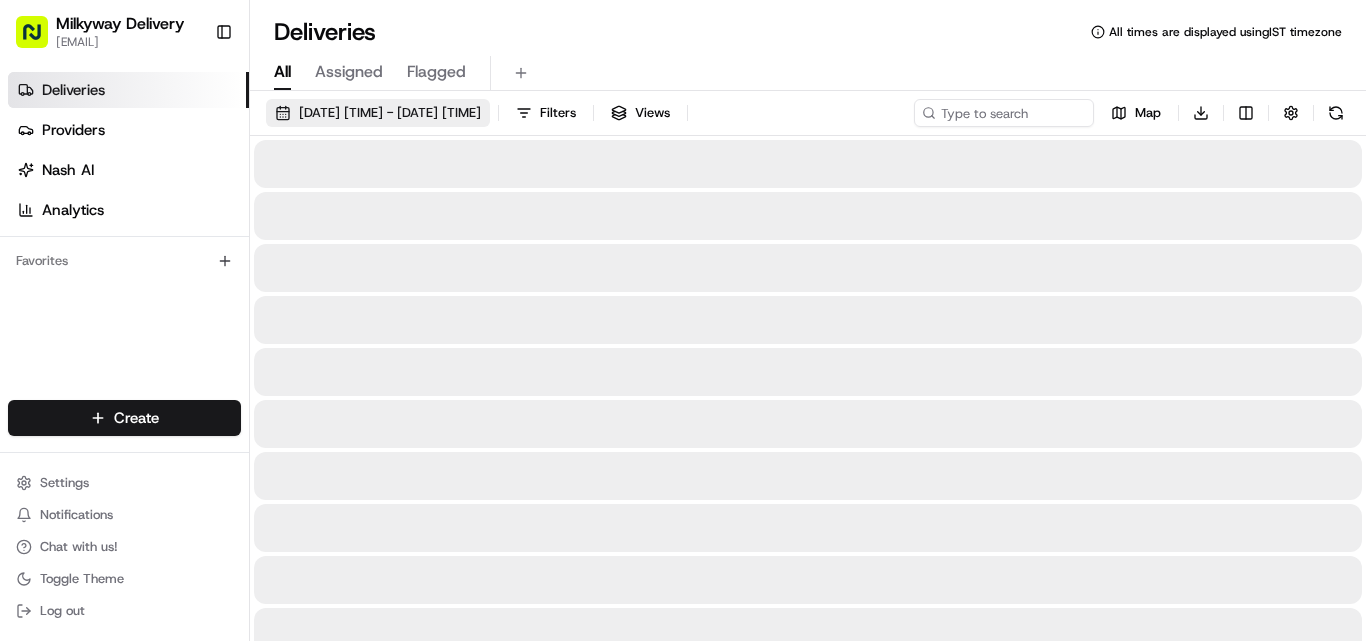 click on "[DATE] [TIME] - [DATE] [TIME]" at bounding box center [378, 113] 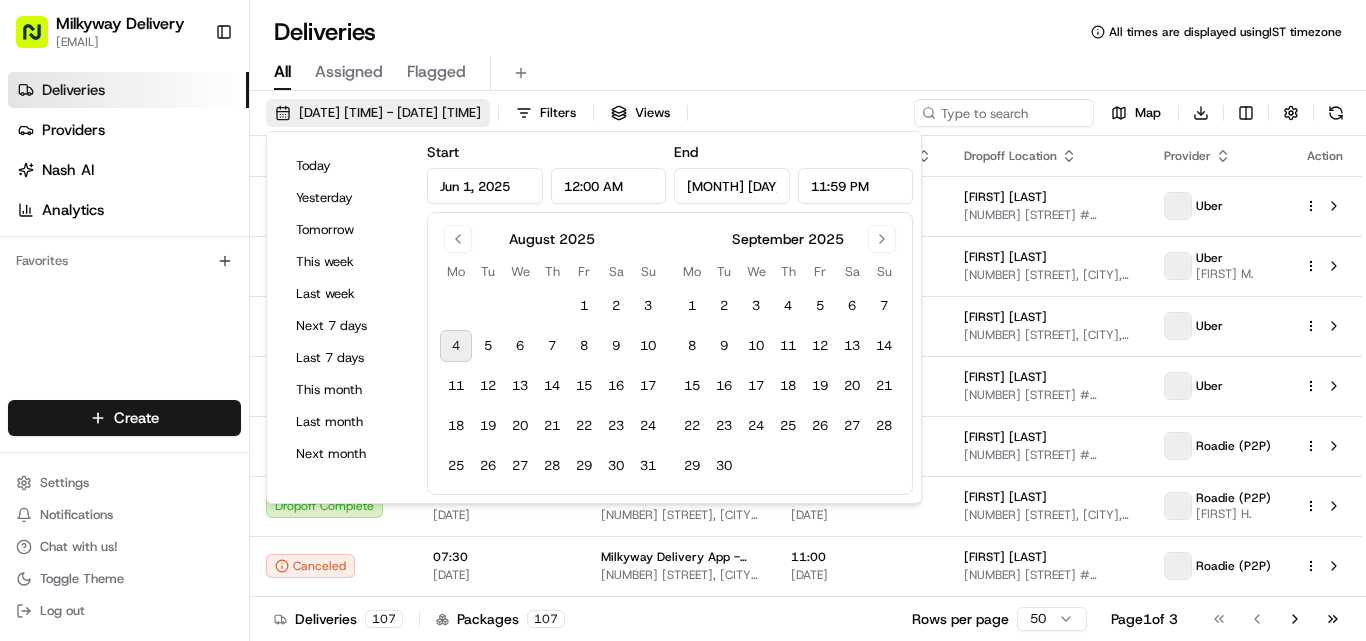 type on "Jun 1, 2025" 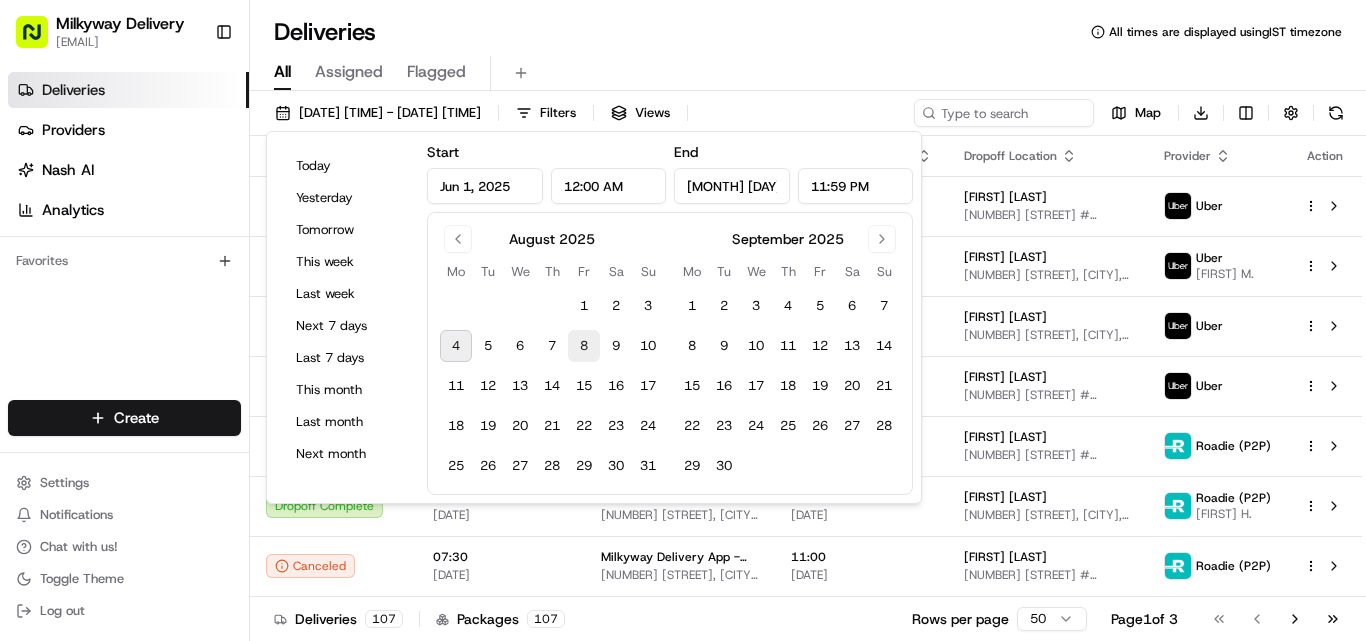 scroll, scrollTop: 0, scrollLeft: 0, axis: both 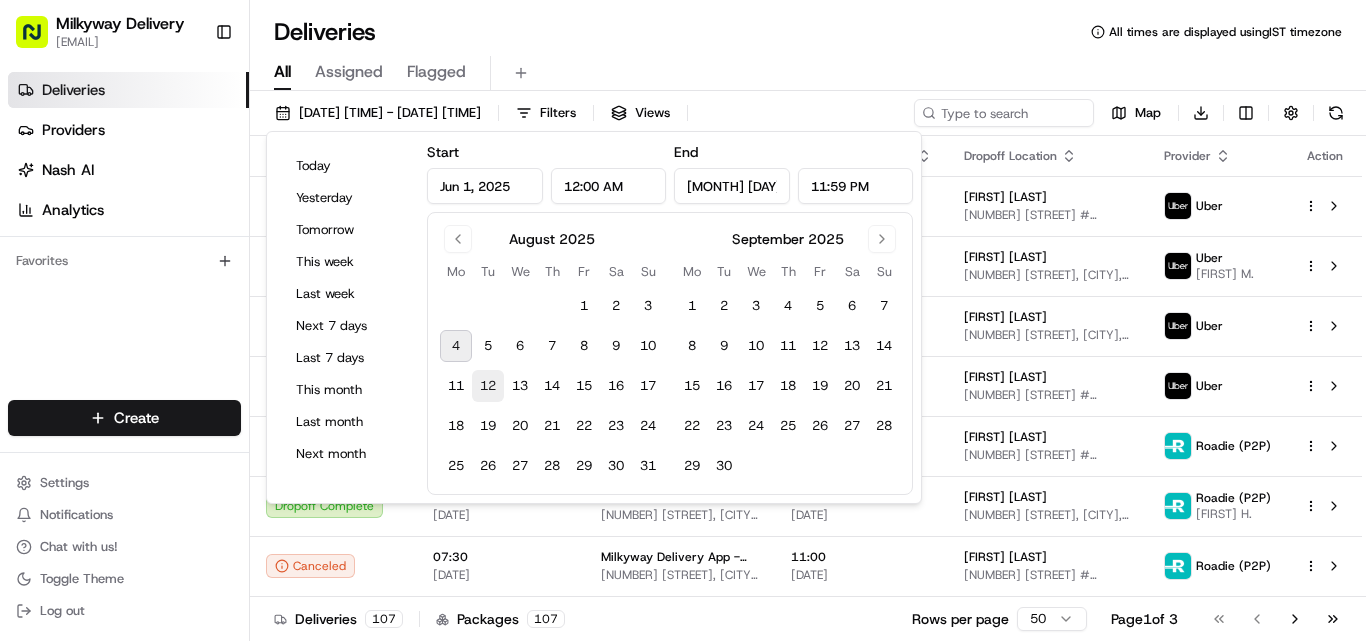 click on "12" at bounding box center [488, 386] 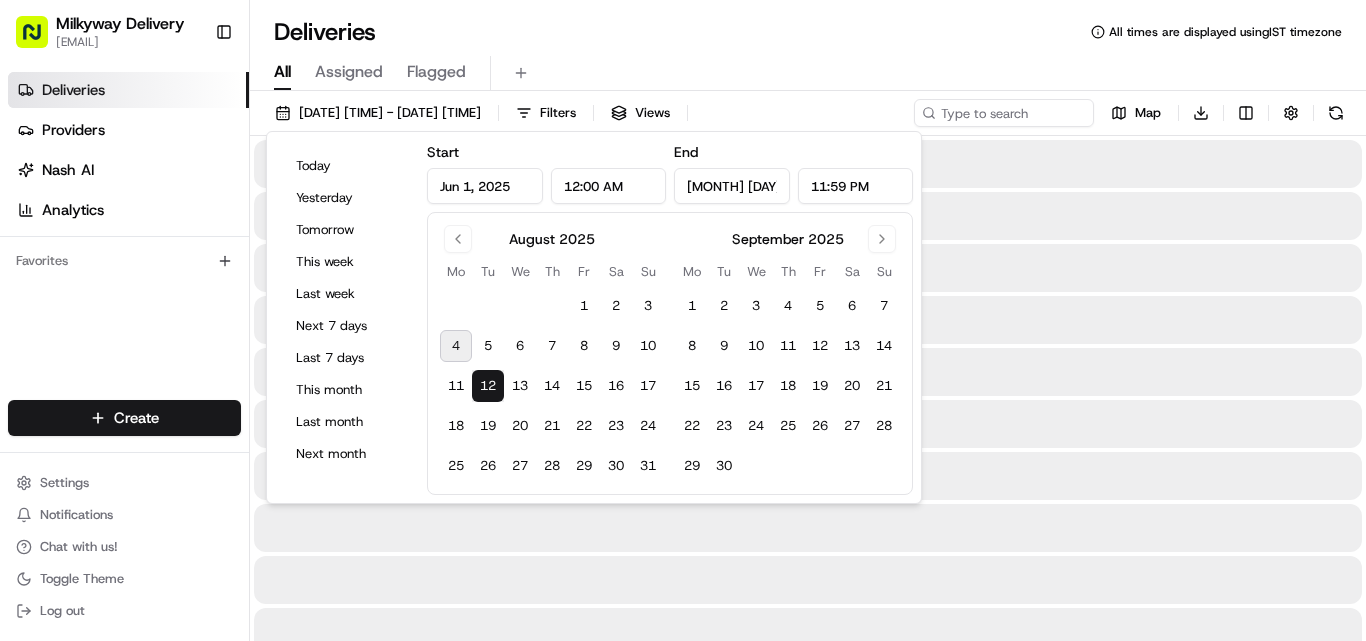 type on "[MONTH] [DAY], [YEAR]" 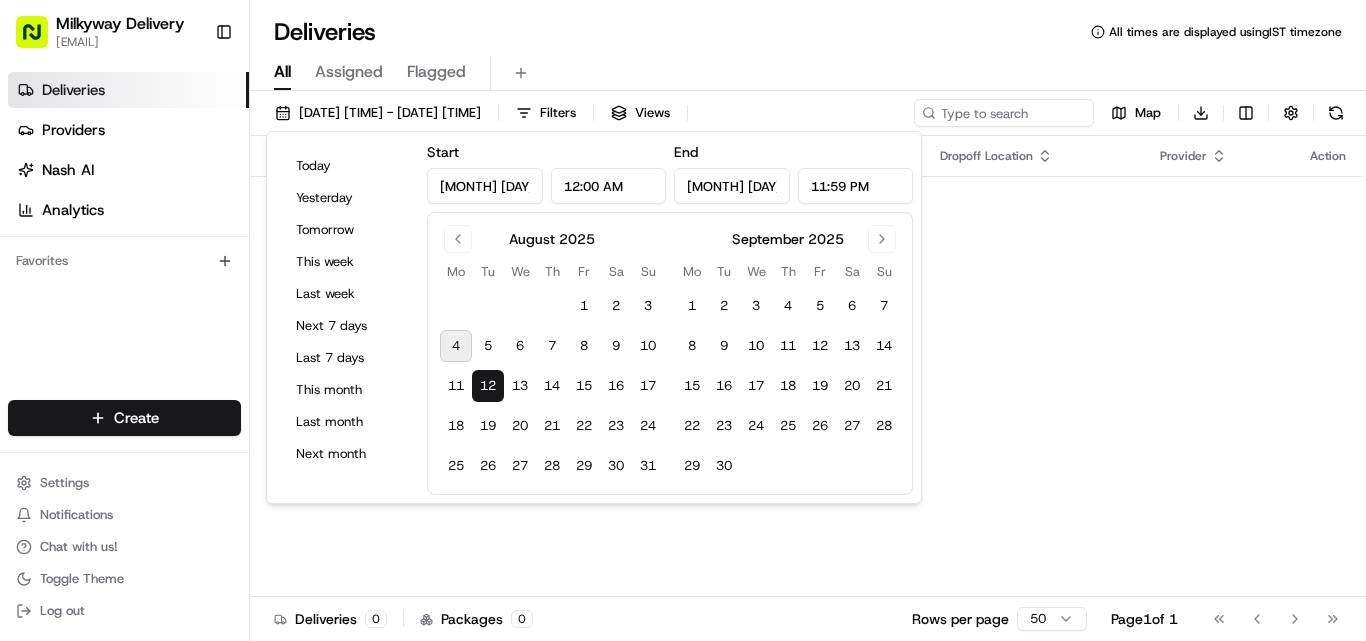 click on "All Assigned Flagged" at bounding box center (808, 69) 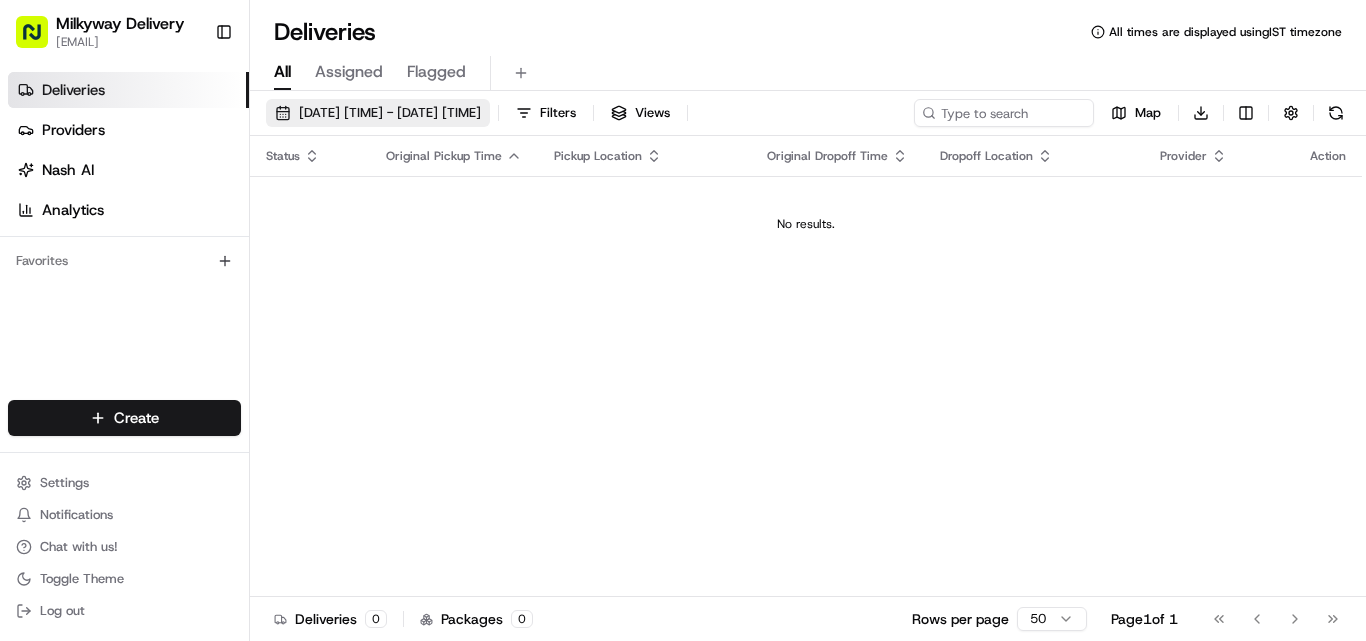 click on "[DATE] [TIME] - [DATE] [TIME]" at bounding box center (390, 113) 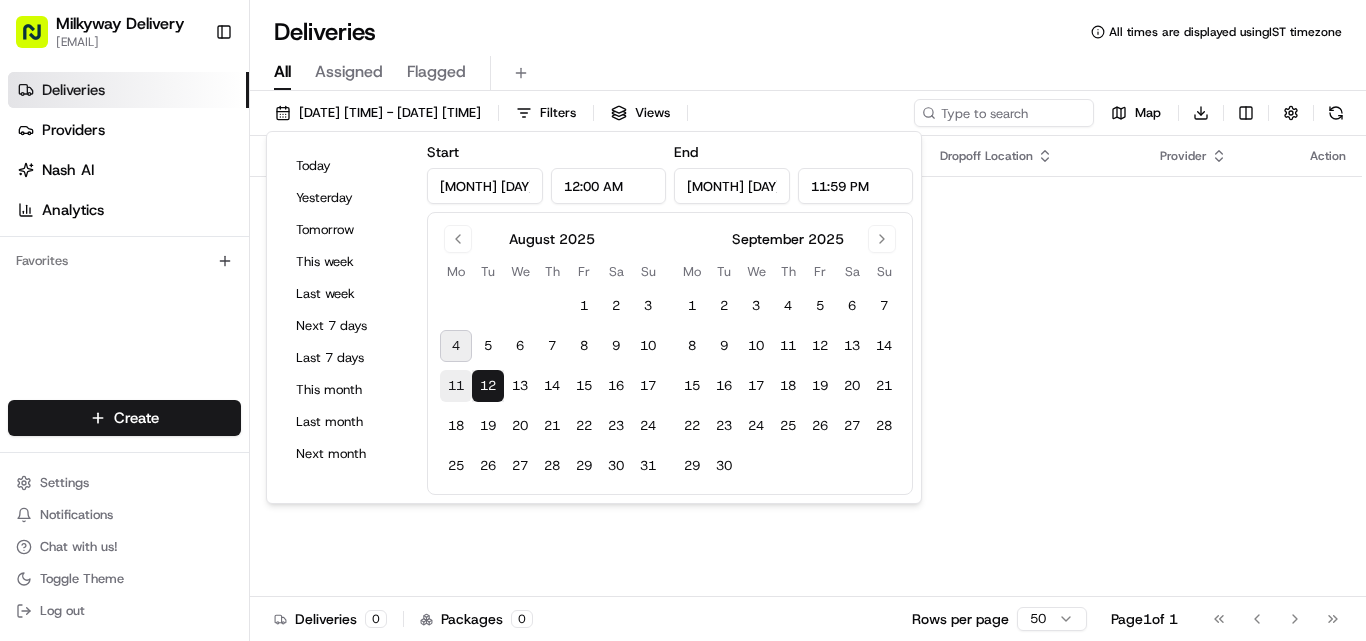 click on "11" at bounding box center (456, 386) 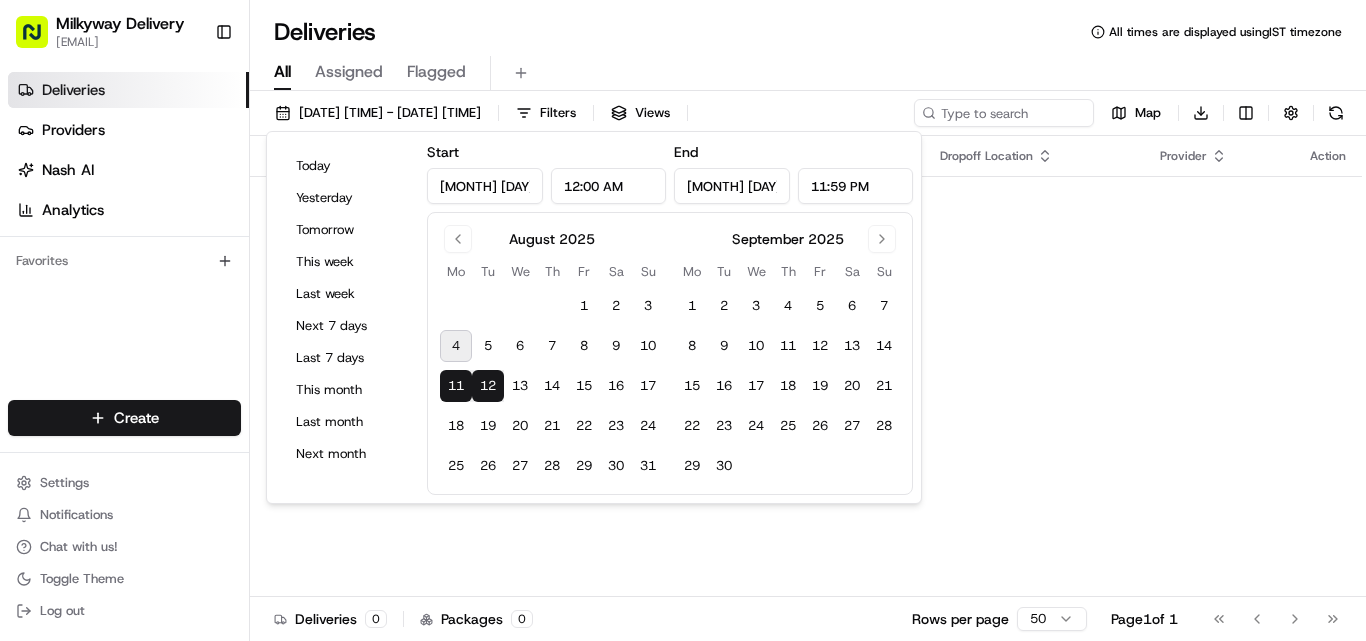 click on "12" at bounding box center [488, 386] 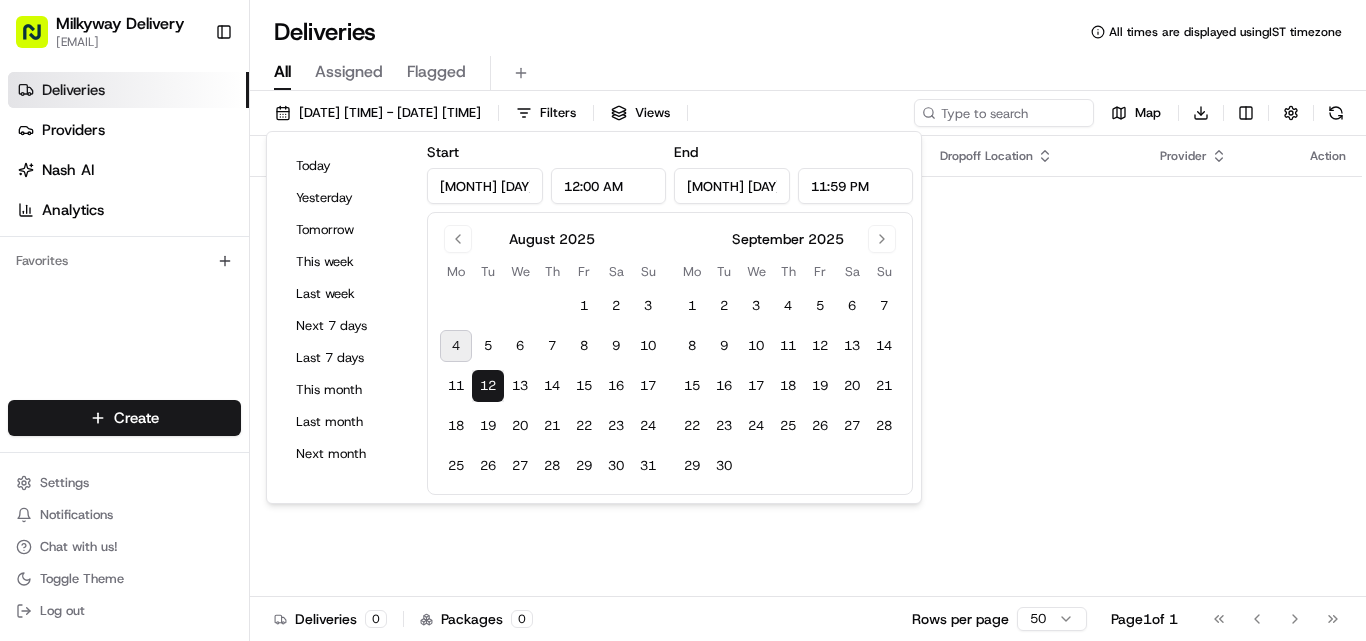 click on "All Assigned Flagged" at bounding box center (808, 73) 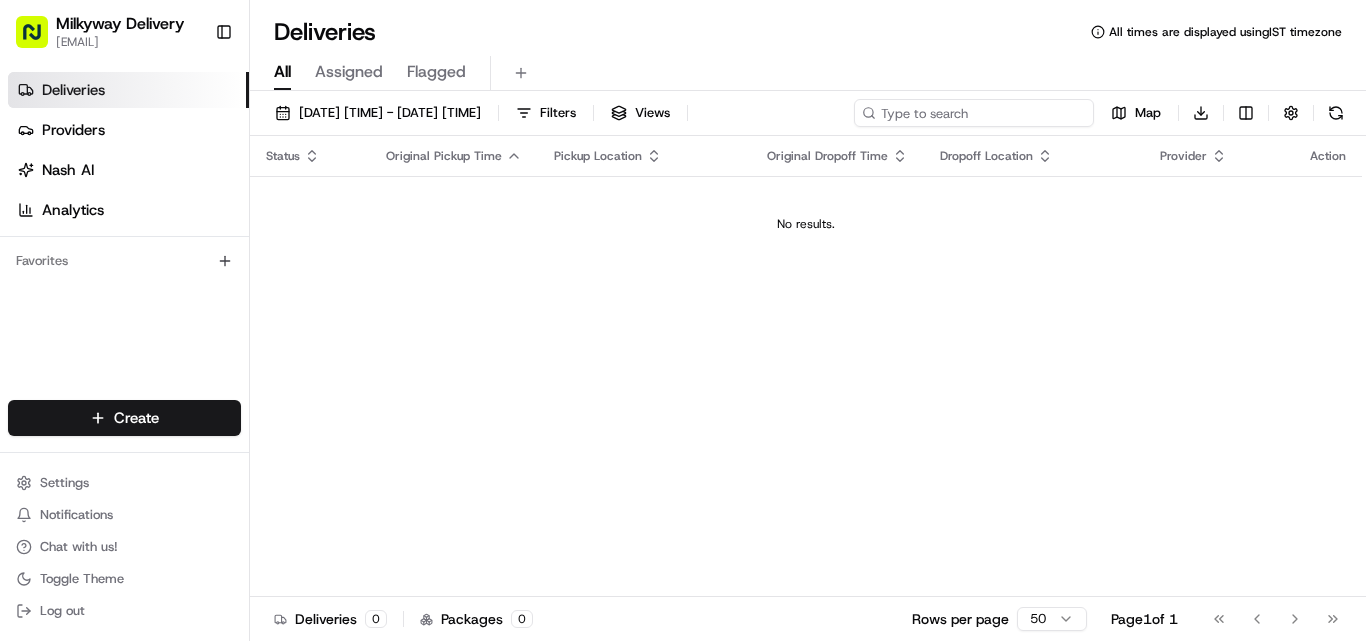 click at bounding box center [974, 113] 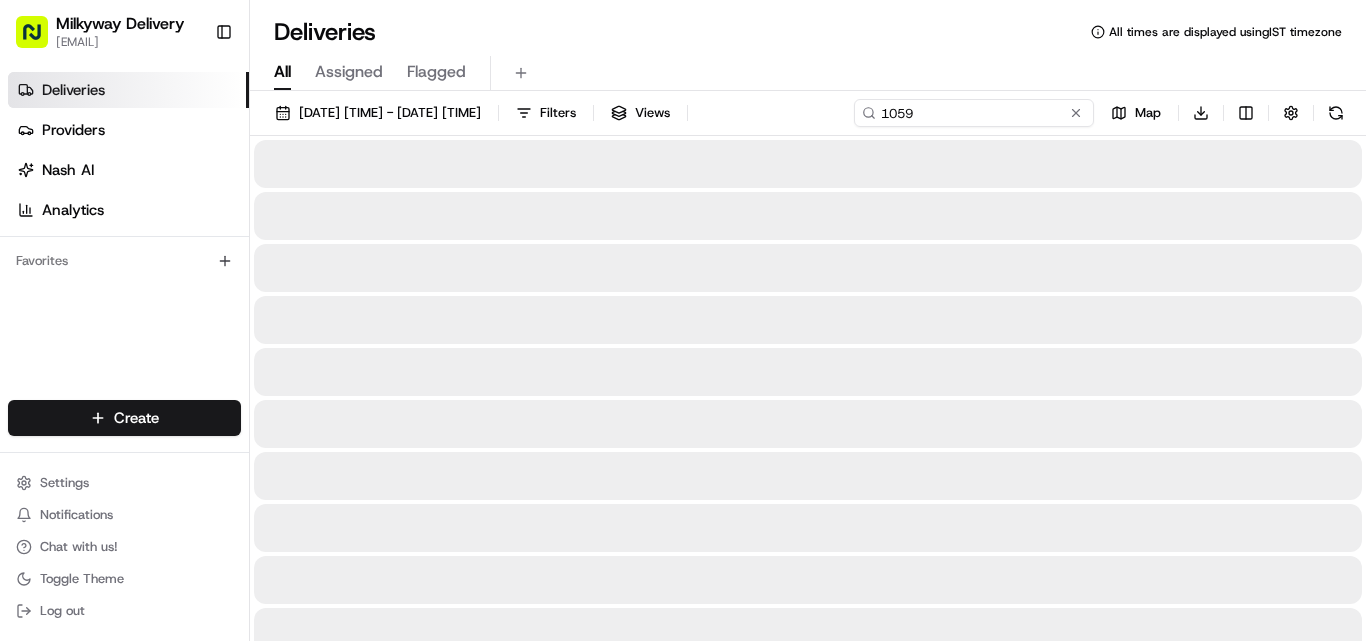 type on "1059" 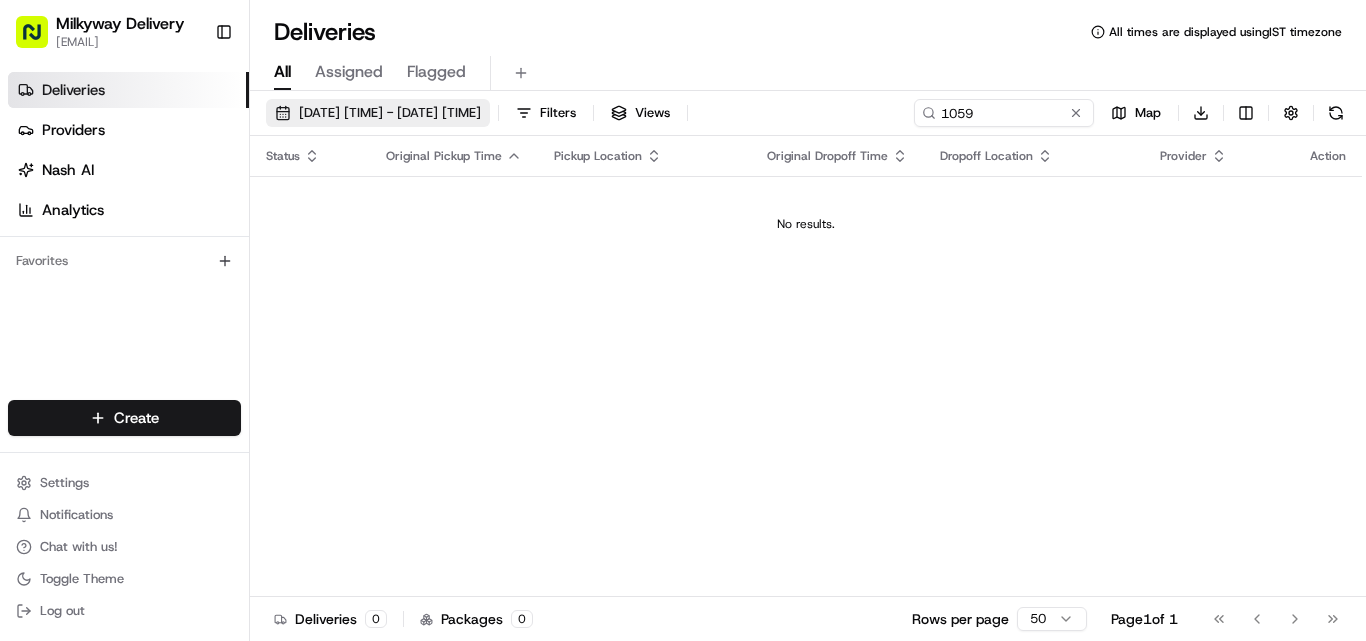 click on "[DATE] [TIME] - [DATE] [TIME]" at bounding box center [390, 113] 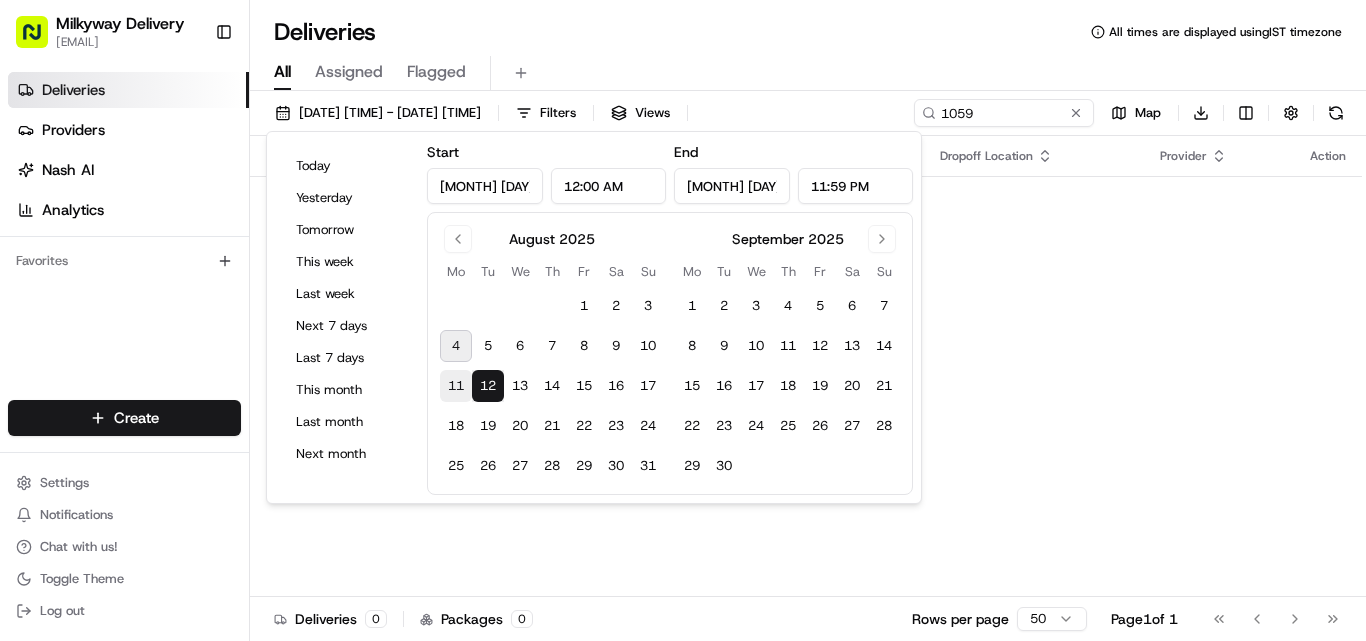 click on "11" at bounding box center (456, 386) 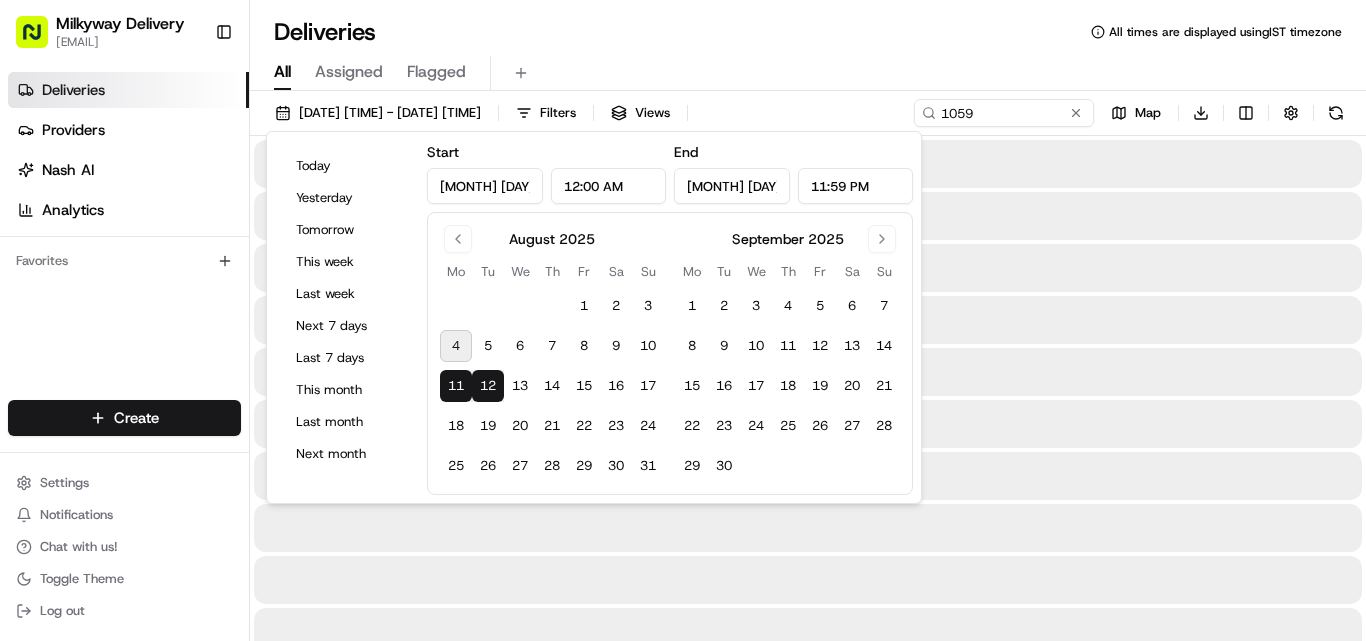 type on "[MONTH] [DAY], [YEAR]" 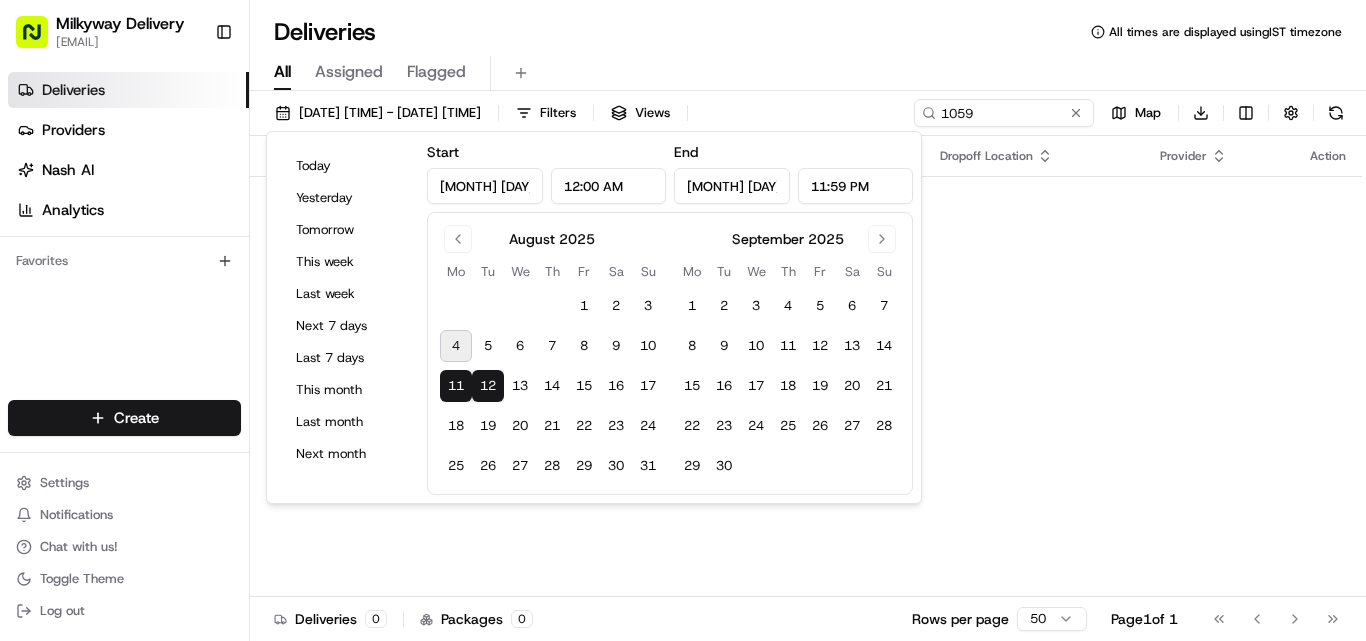 click on "Deliveries All times are displayed using IST timezone" at bounding box center [808, 32] 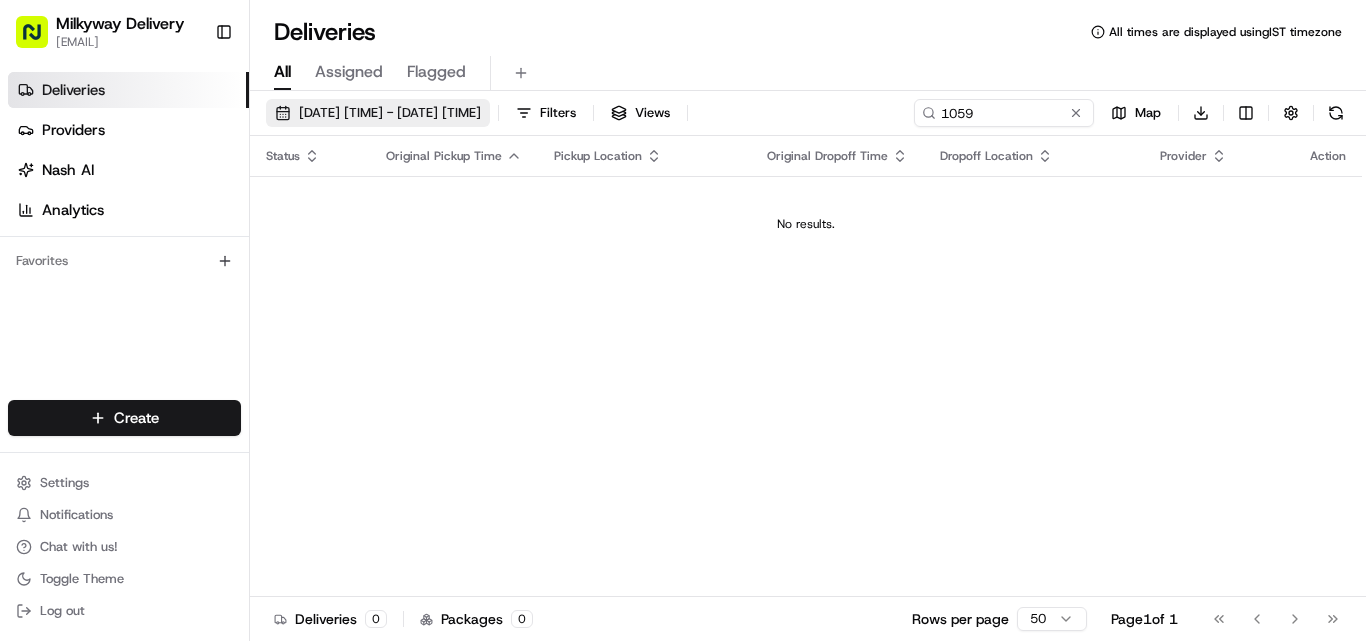 click on "[DATE] [TIME] - [DATE] [TIME]" at bounding box center [390, 113] 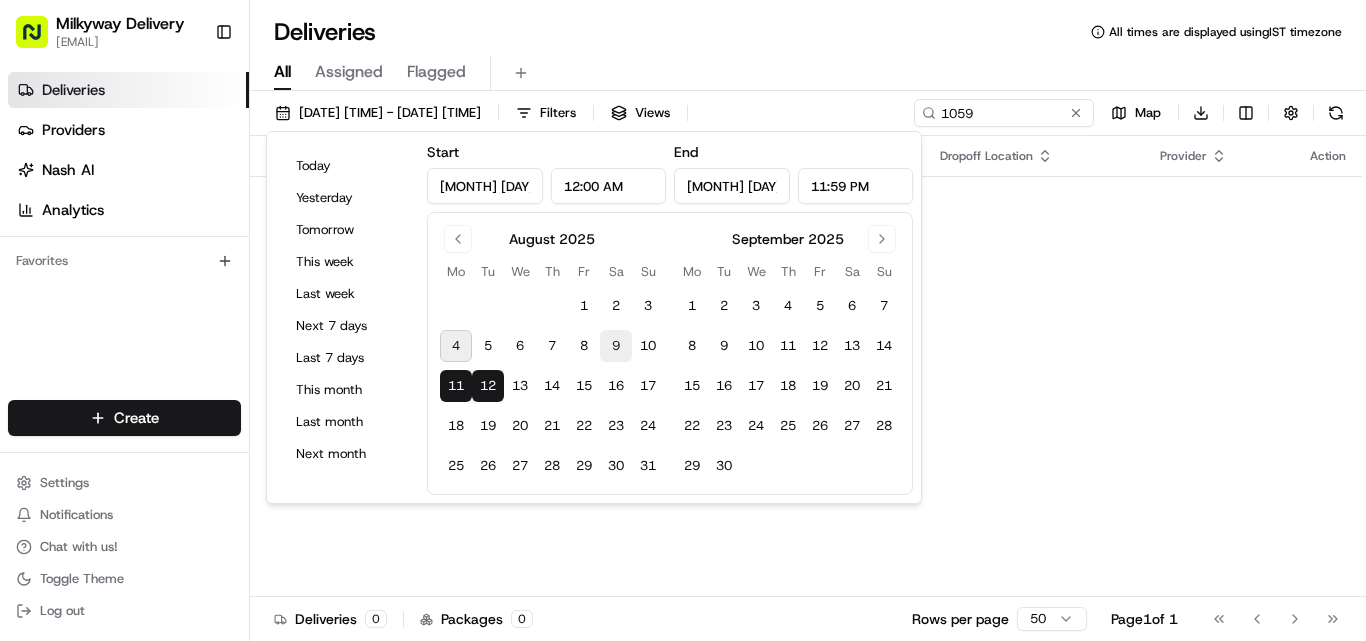 click on "9" at bounding box center [616, 346] 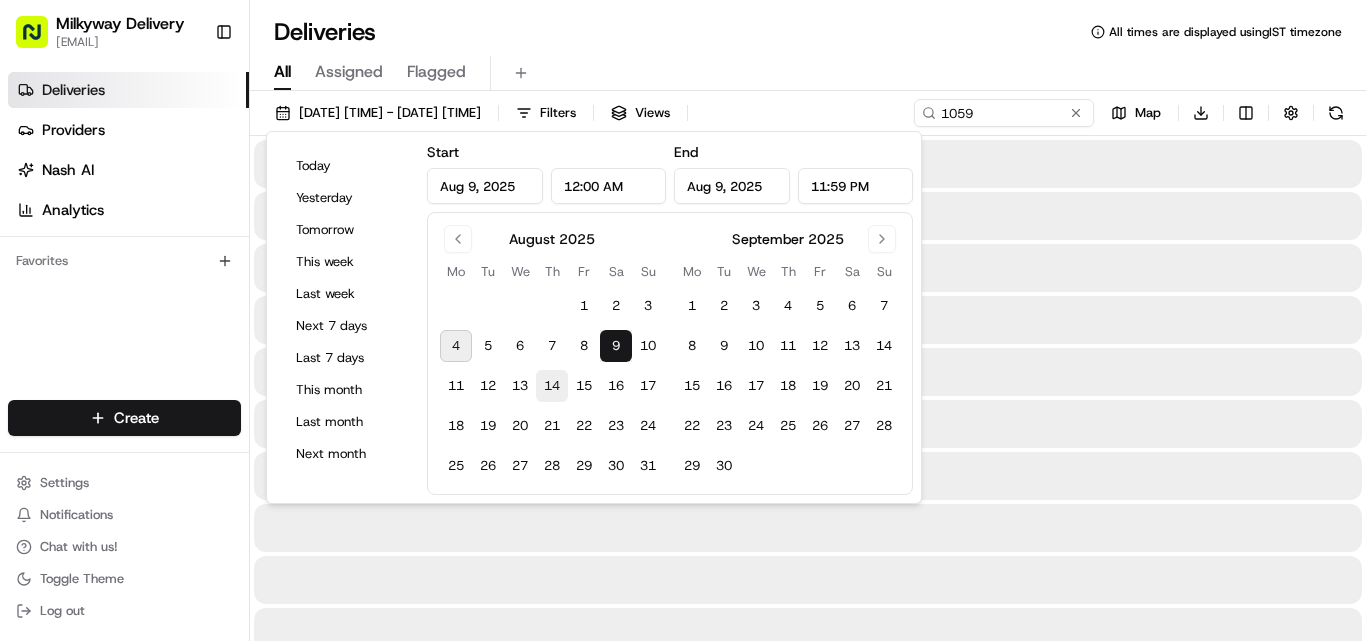 click on "14" at bounding box center [552, 386] 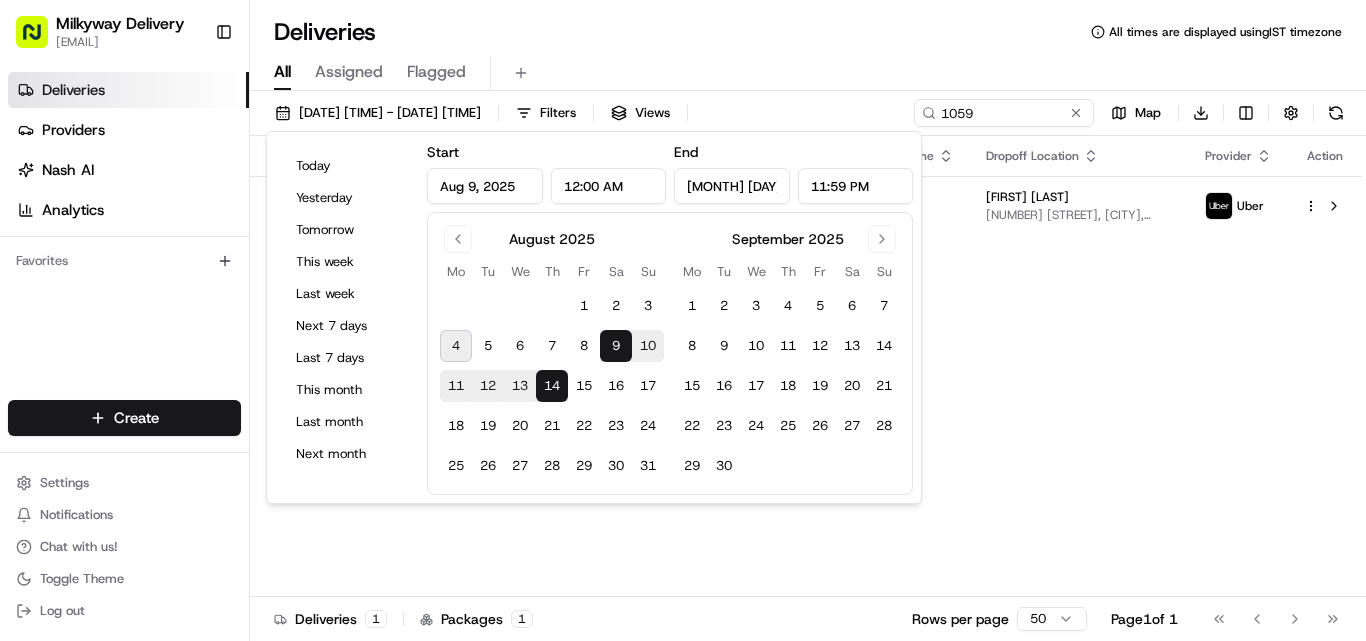 click on "Deliveries All times are displayed using IST timezone" at bounding box center [808, 32] 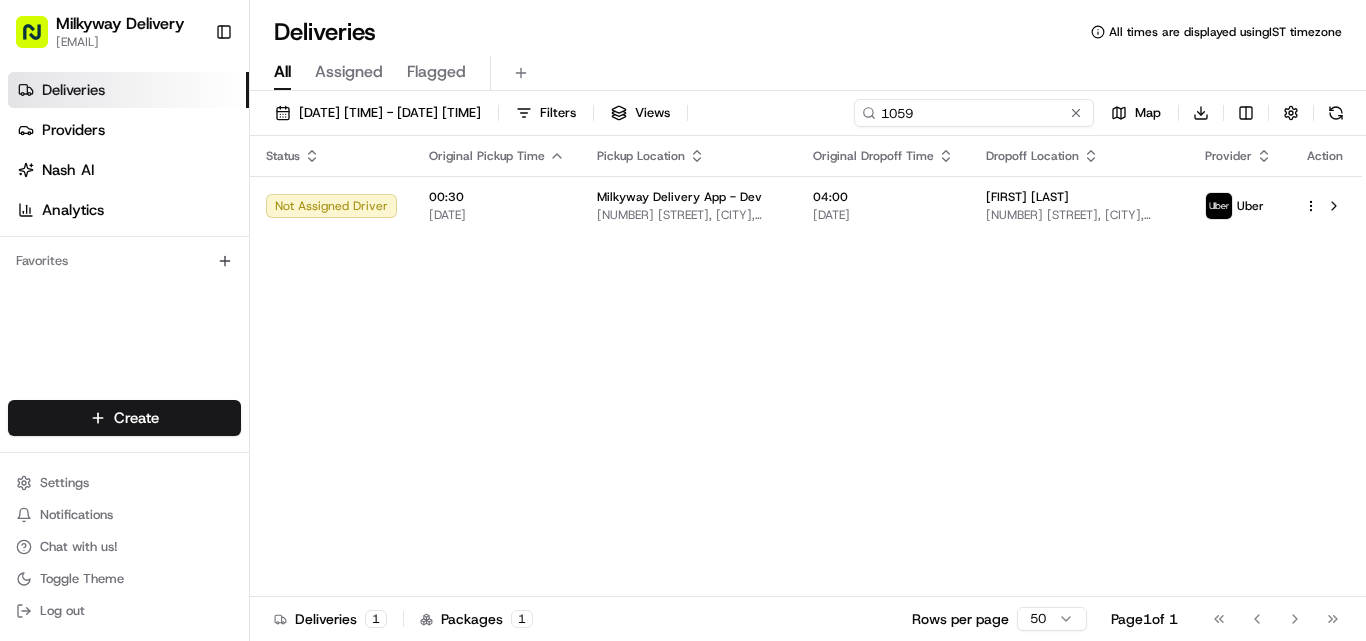 click on "1059" at bounding box center [974, 113] 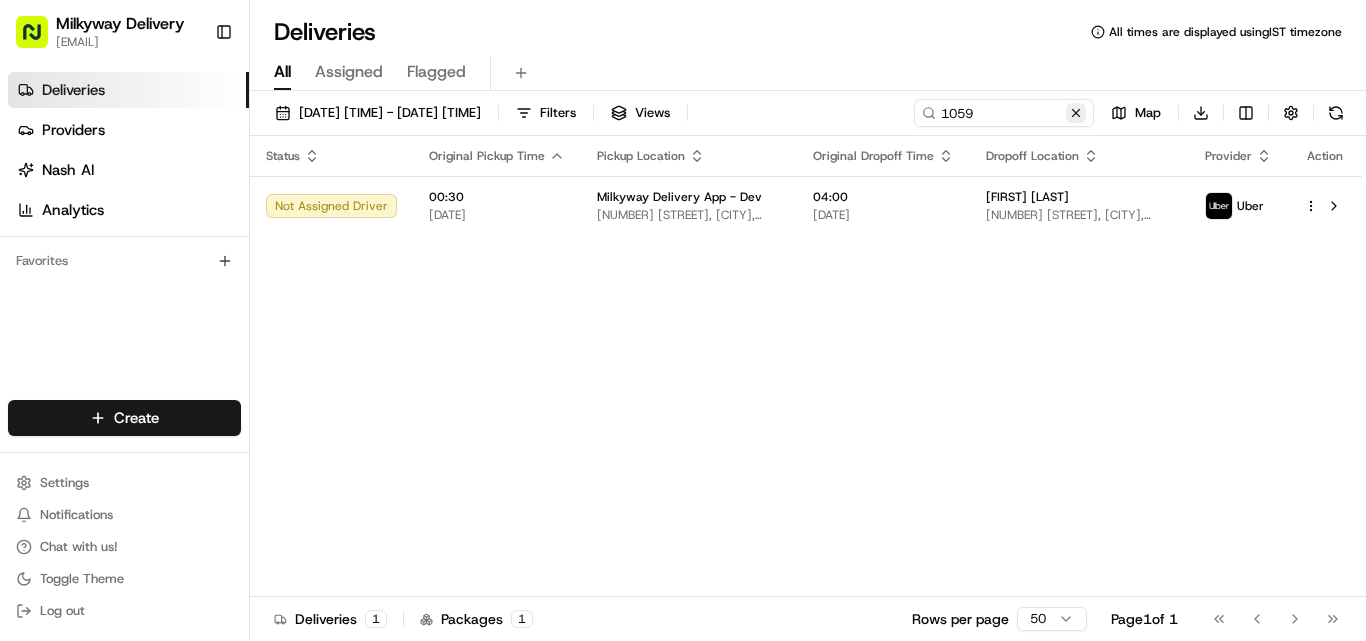 click at bounding box center (1076, 113) 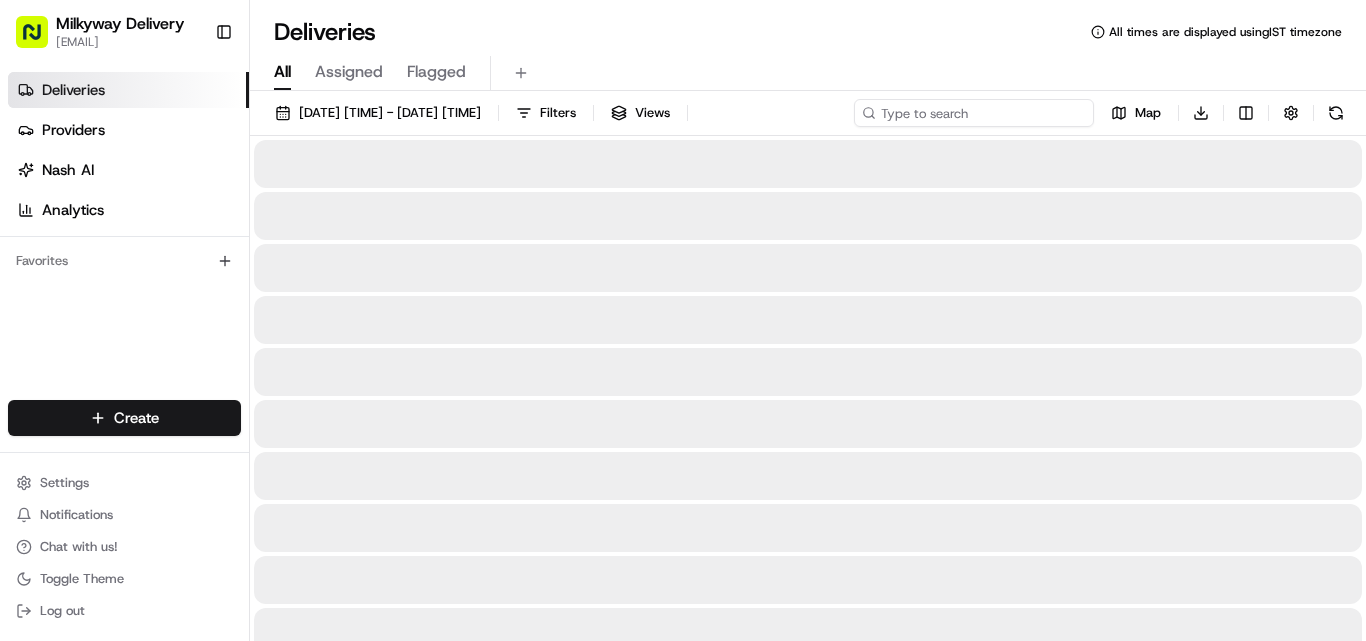click at bounding box center [974, 113] 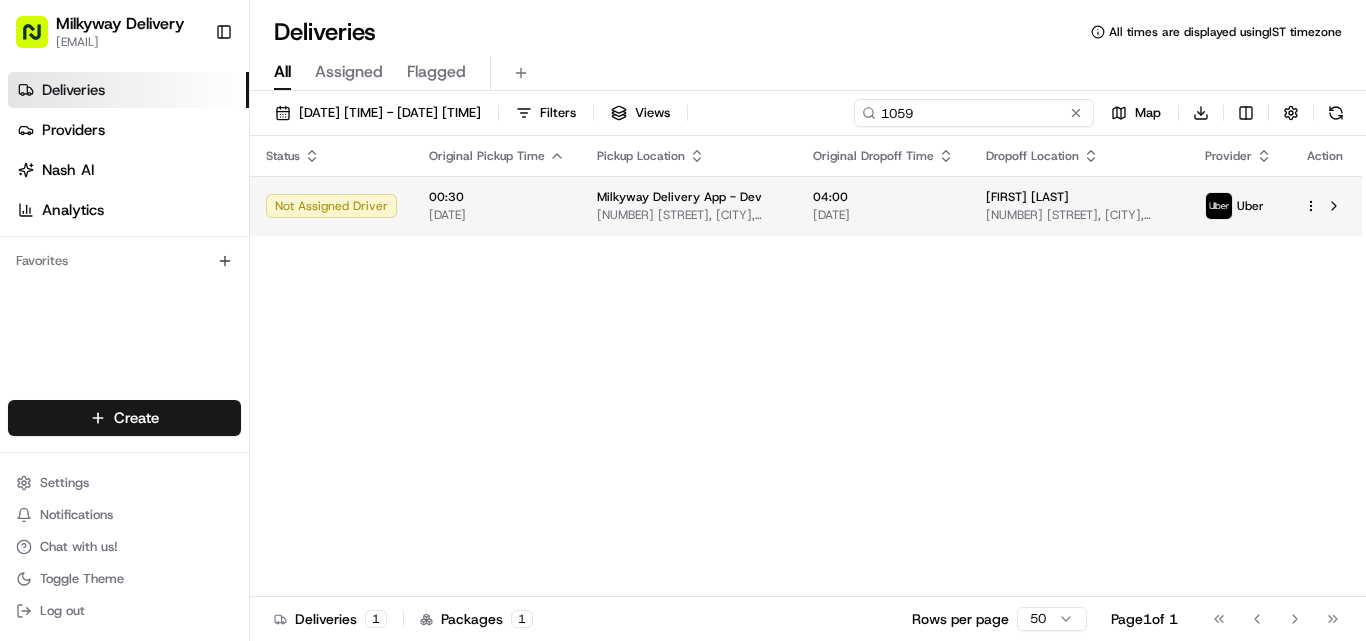 type on "1059" 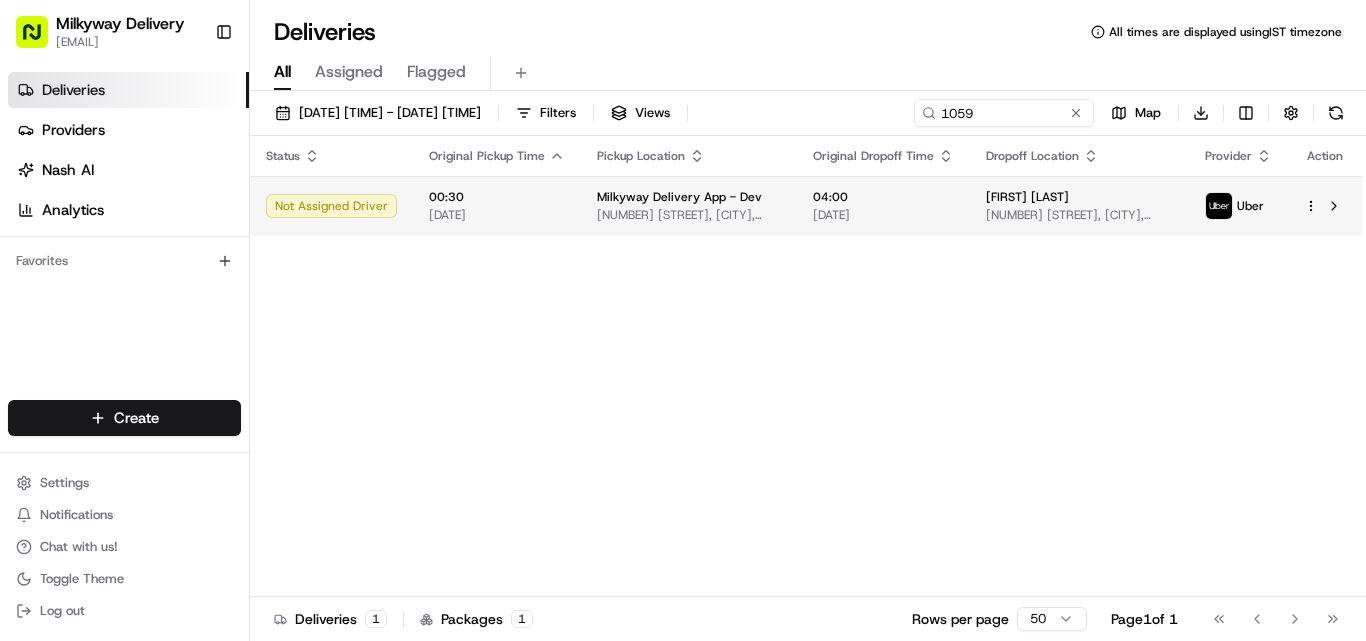 click on "04:00" at bounding box center (883, 197) 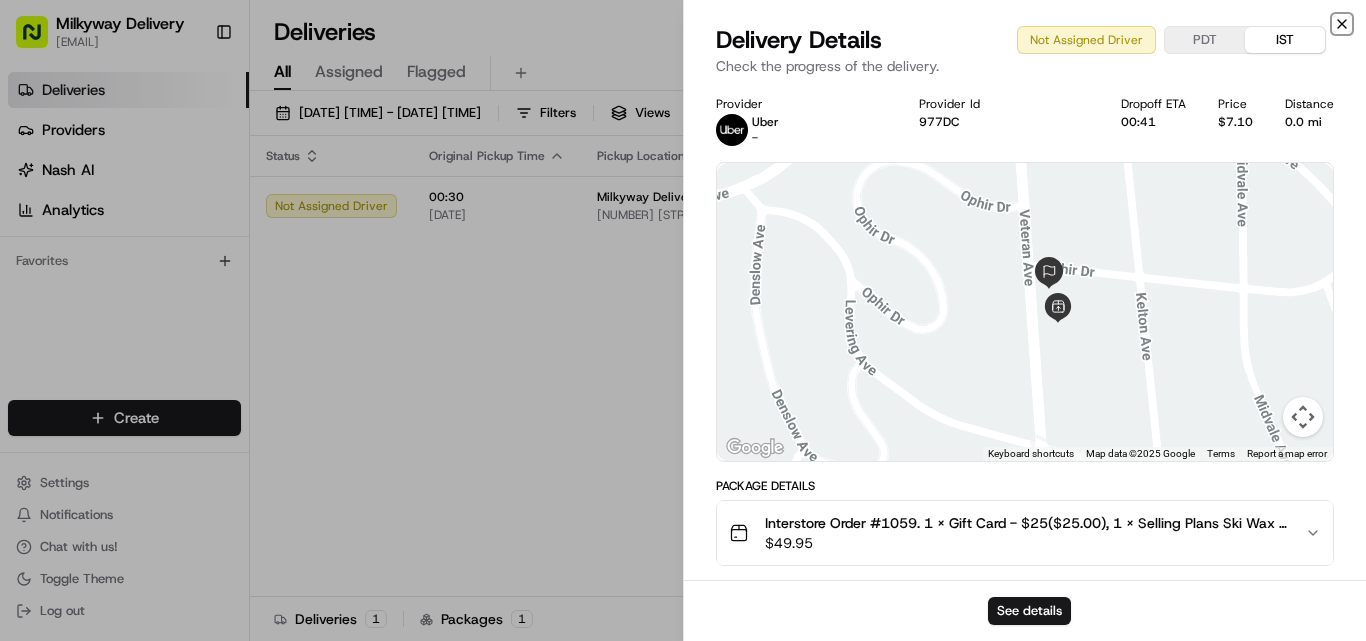 click 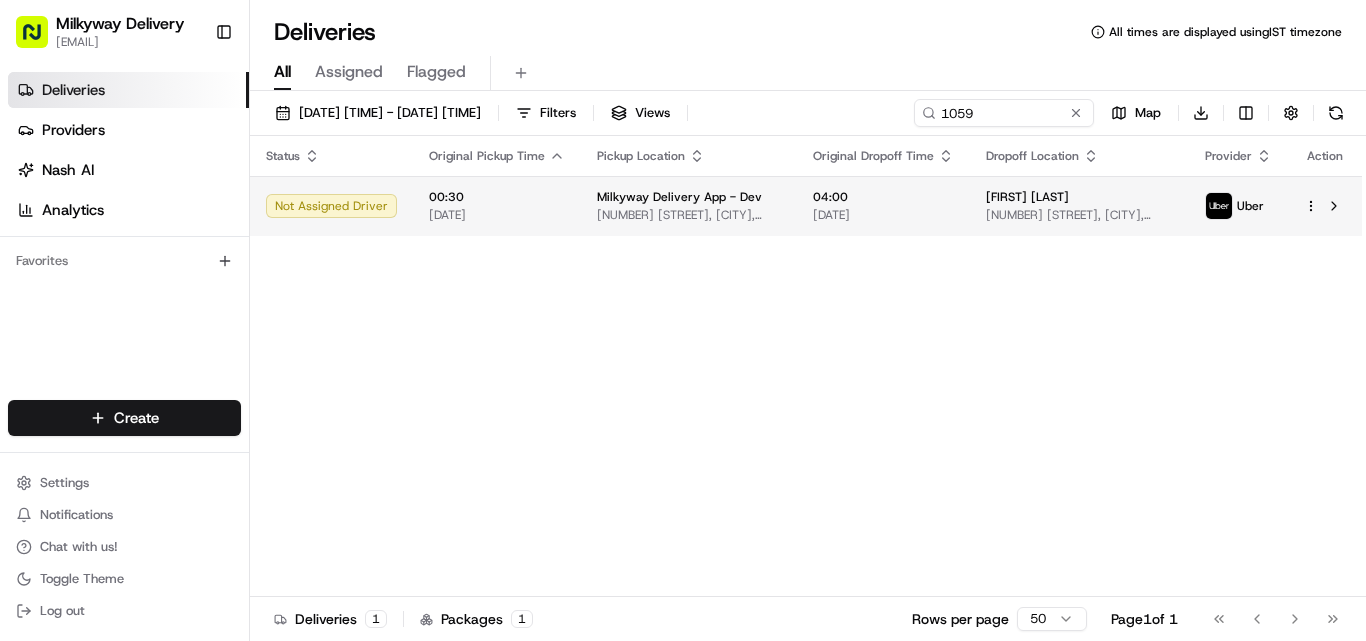 click on "Deliveries Providers [EMAIL] Toggle Sidebar Deliveries Providers [NAME] Analytics Favorites Main Menu Members & Organization Organization Users Roles Preferences Customization Tracking Orchestration Automations Dispatch Strategy Locations Pickup Locations Dropoff Locations Billing Billing Refund Requests Integrations Notification Triggers Webhooks API Keys Request Logs Create Settings Notifications Chat with us! Toggle Theme Log out Deliveries All times are displayed using [TIMEZONE] All Assigned Flagged [DATE] [TIME] - [DATE] [TIME] Filters Views [NUMBER] Map Download Status Original Pickup Time Pickup Location Original Dropoff Time Dropoff Location Provider Action Not Assigned Driver [TIME] [DATE] [STREET], [CITY], [STATE] [POSTAL_CODE], [COUNTRY] [TIME] [DATE] [STREET], [CITY], [STATE] [POSTAL_CODE], [COUNTRY] [NAME] [NUMBER] Rows per page [NUMBER] Page 1 of 1 Go to first page Go to previous page Go to next page Go to last page" at bounding box center (683, 320) 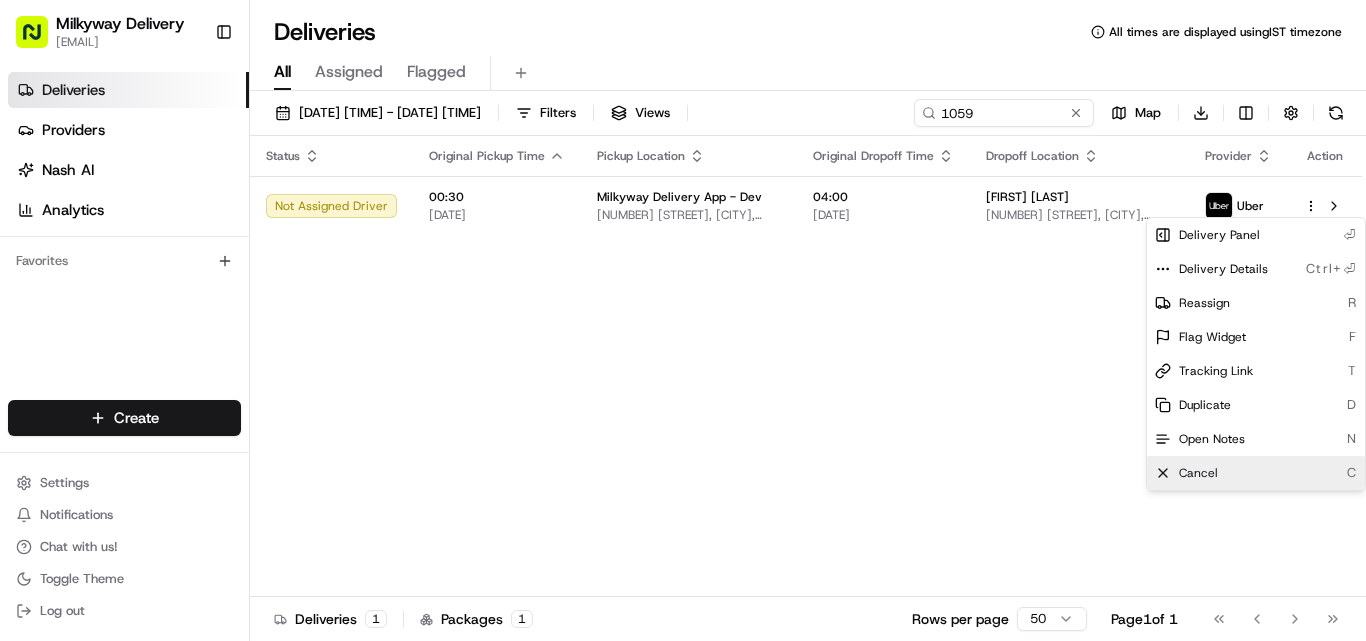 click on "Cancel" at bounding box center [1198, 473] 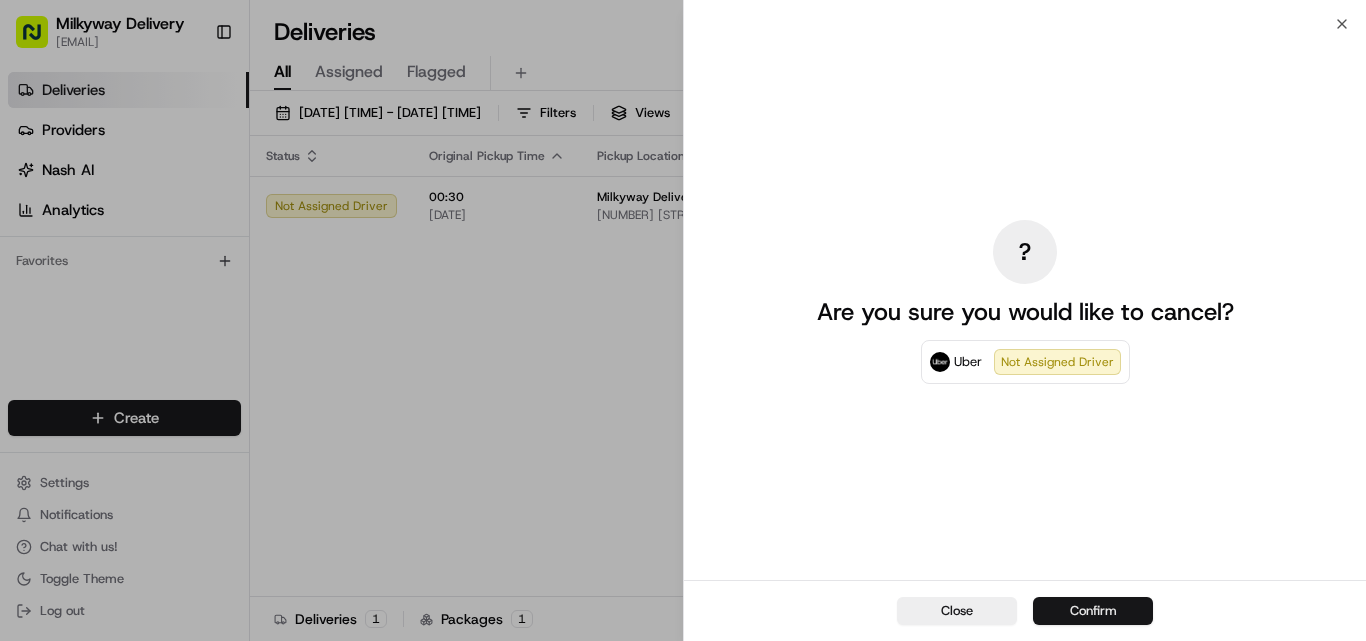 click on "Confirm" at bounding box center (1093, 611) 